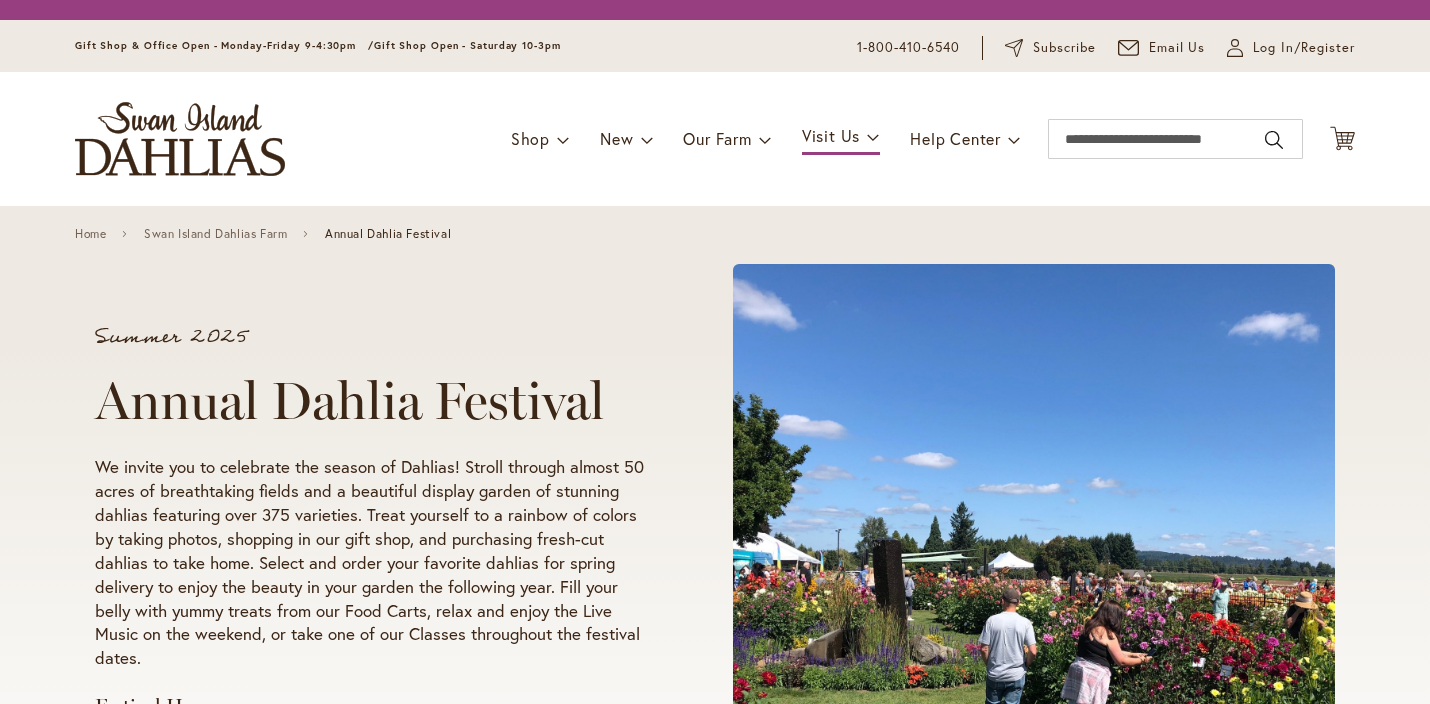 scroll, scrollTop: 0, scrollLeft: 0, axis: both 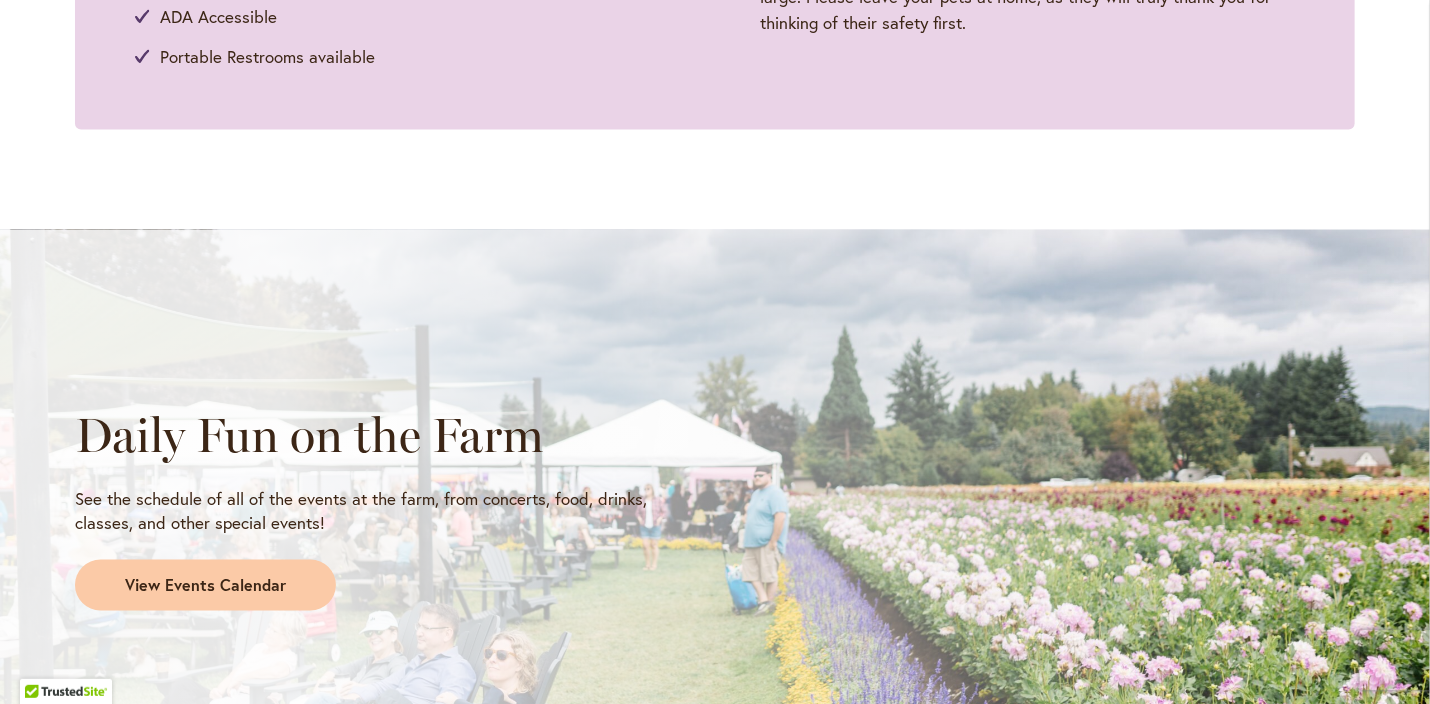 type on "**********" 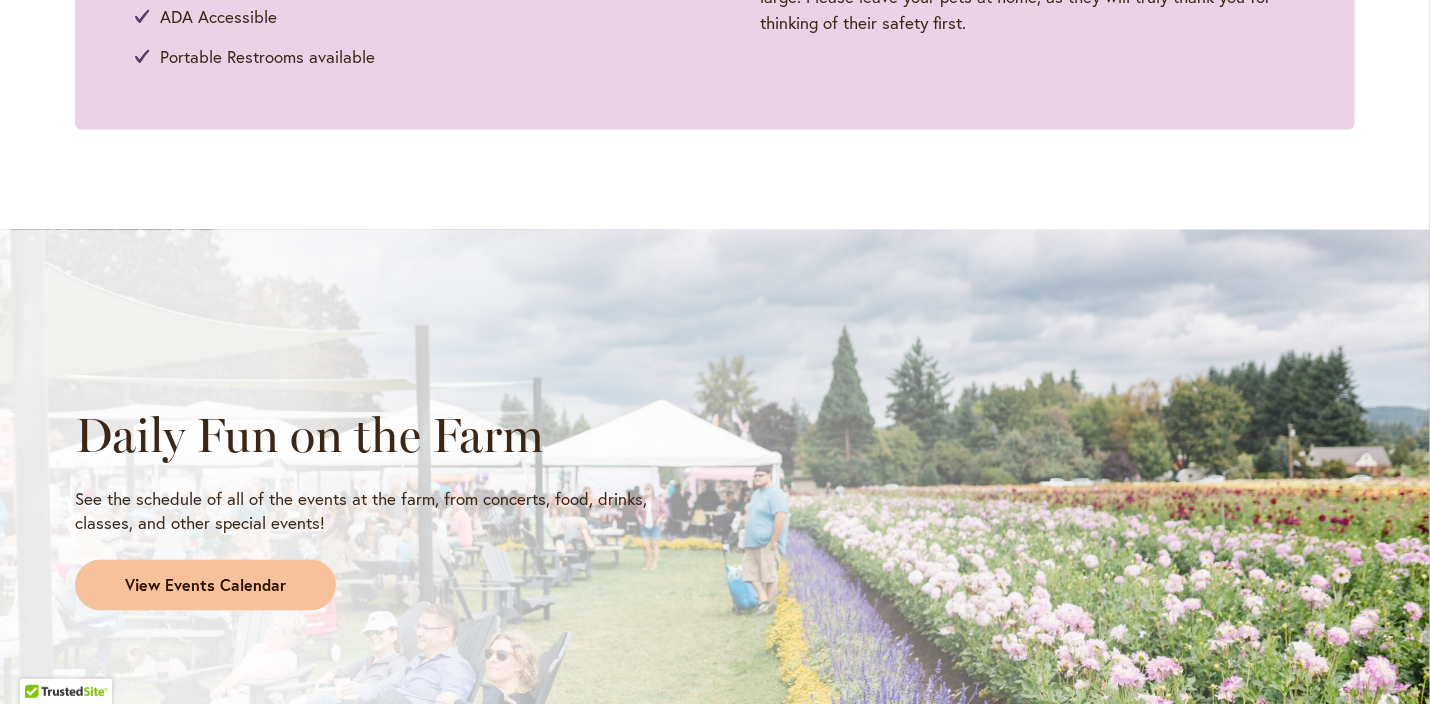 click on "View Events Calendar" at bounding box center (205, 586) 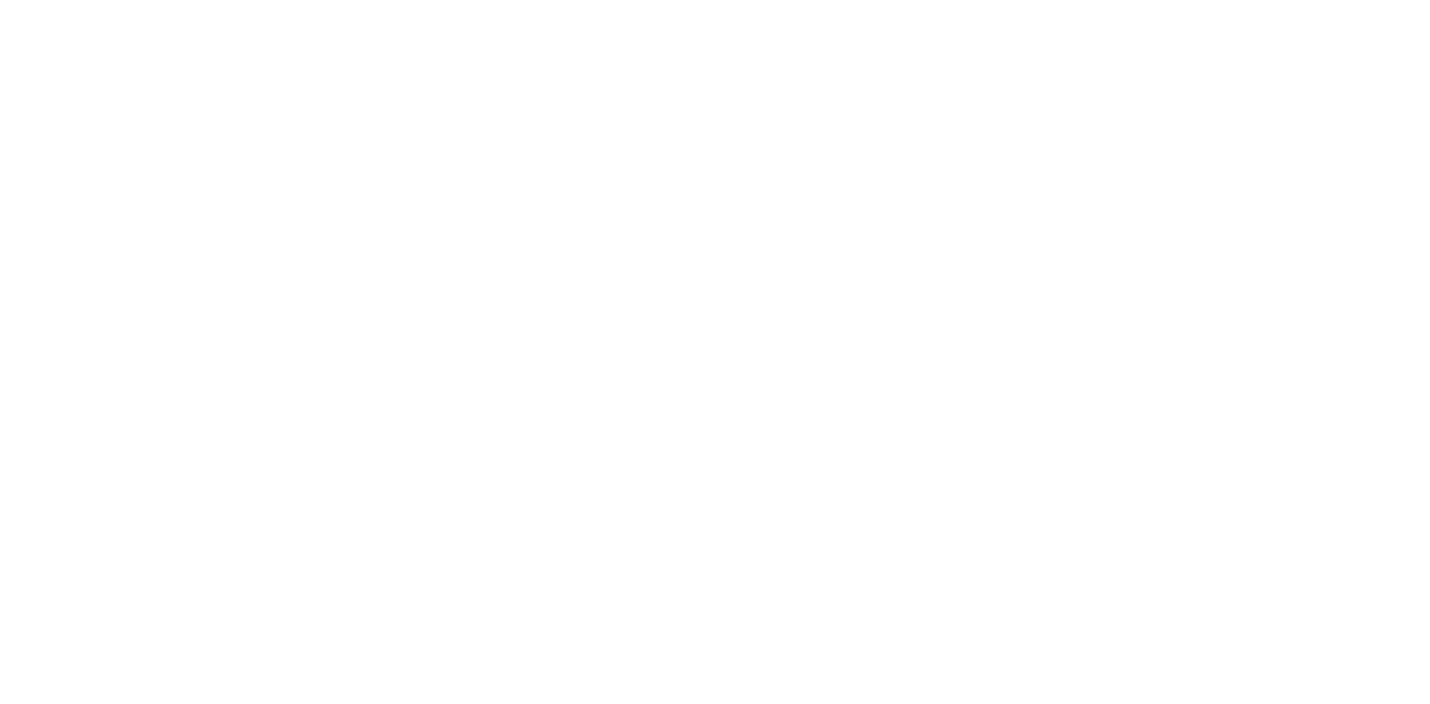 scroll, scrollTop: 0, scrollLeft: 0, axis: both 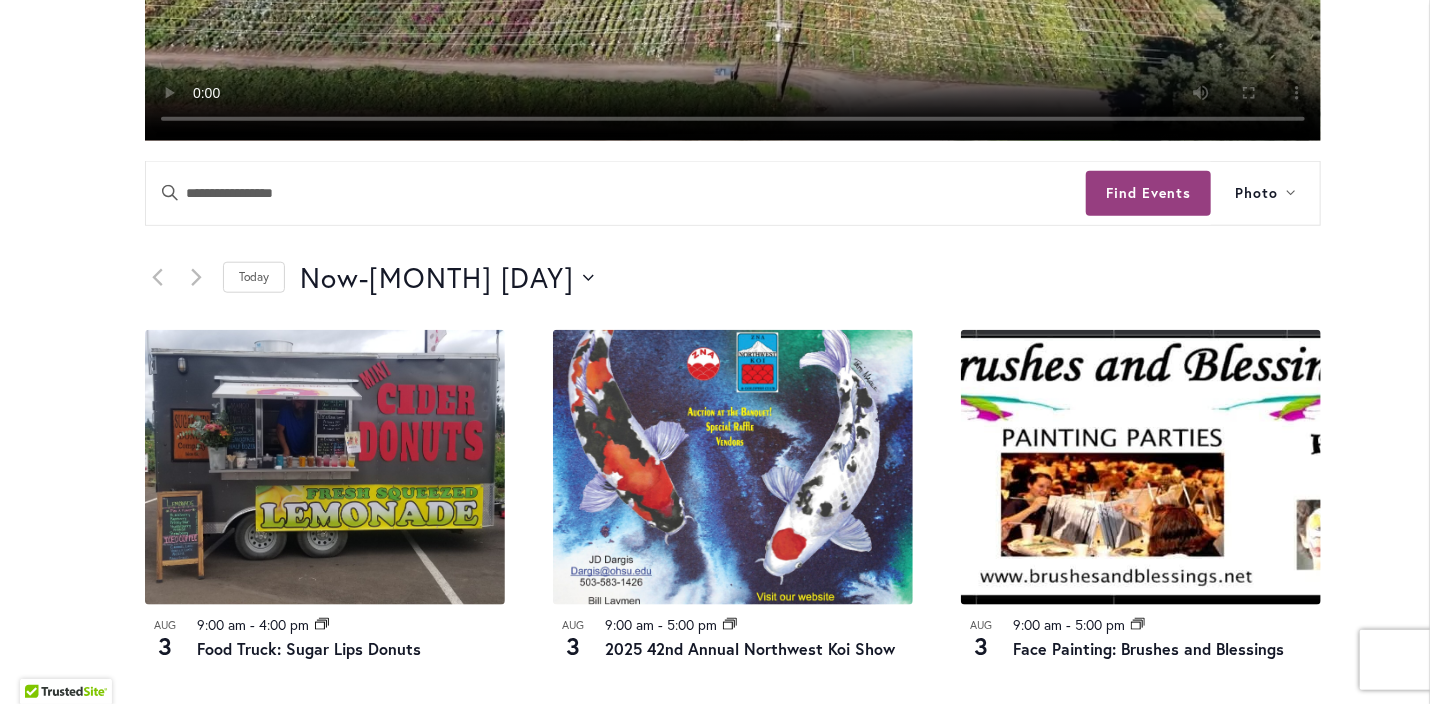 type on "**********" 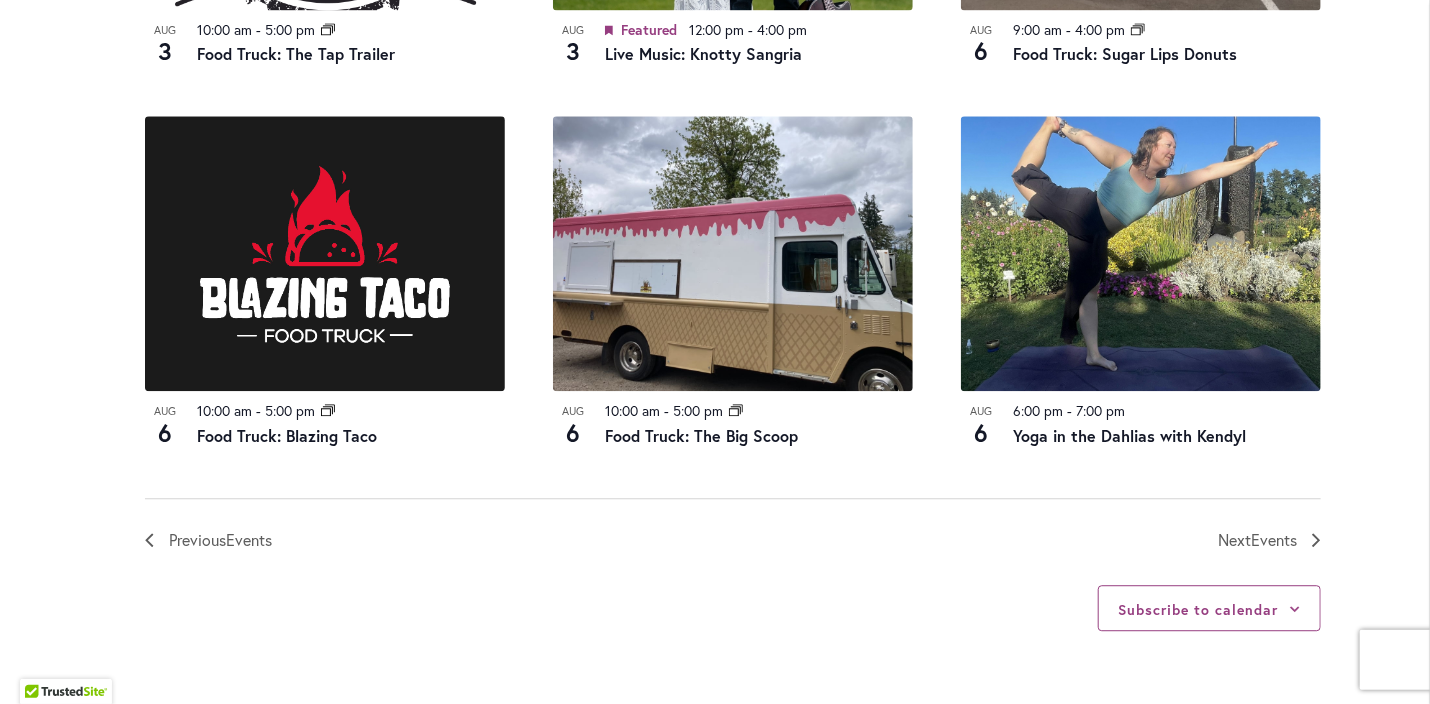 scroll, scrollTop: 2172, scrollLeft: 0, axis: vertical 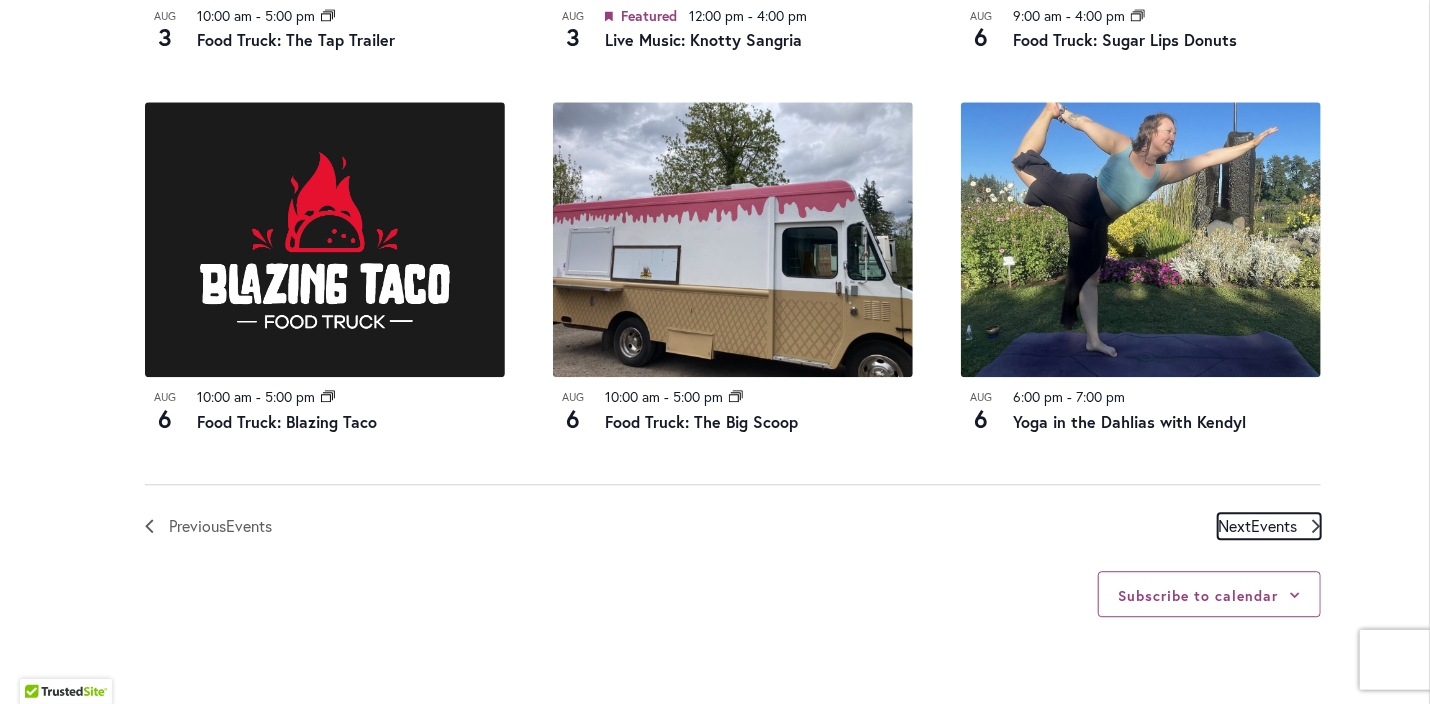 click on "Events" at bounding box center (1274, 525) 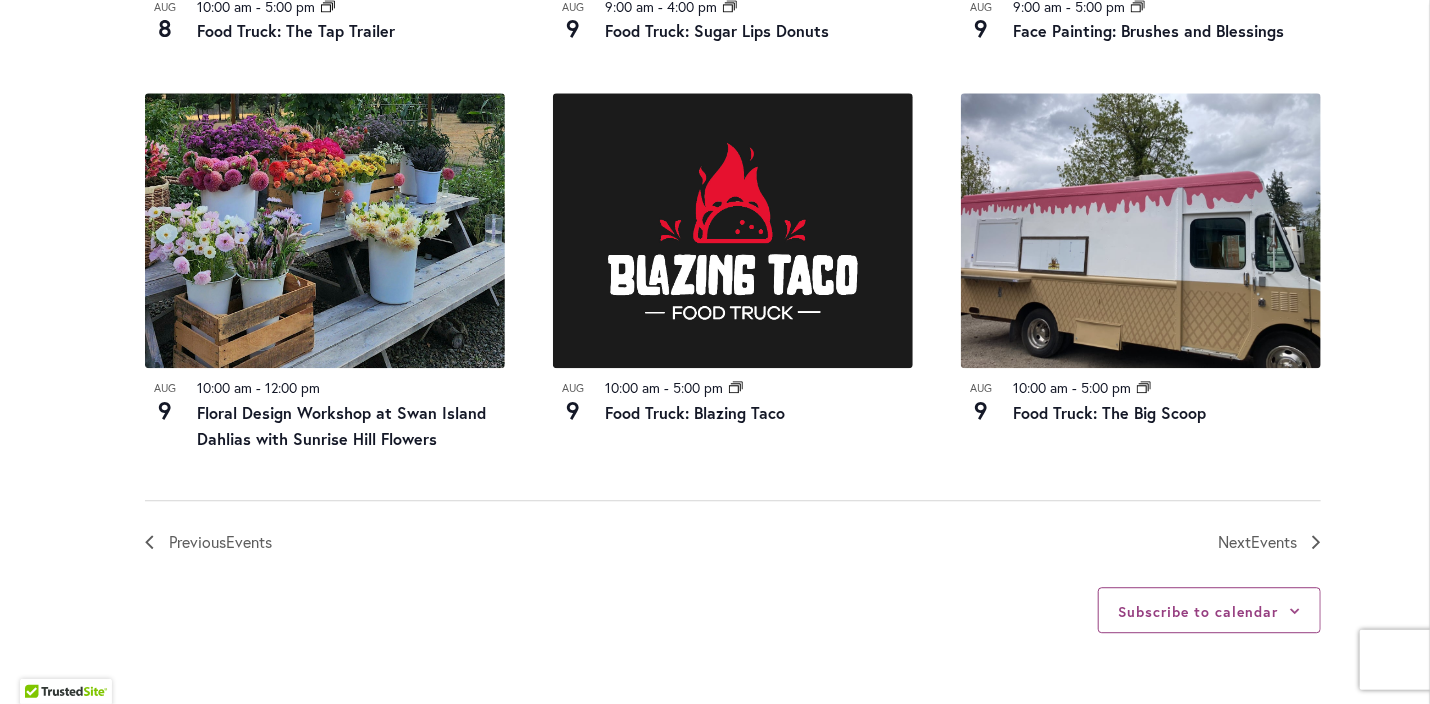 scroll, scrollTop: 2187, scrollLeft: 0, axis: vertical 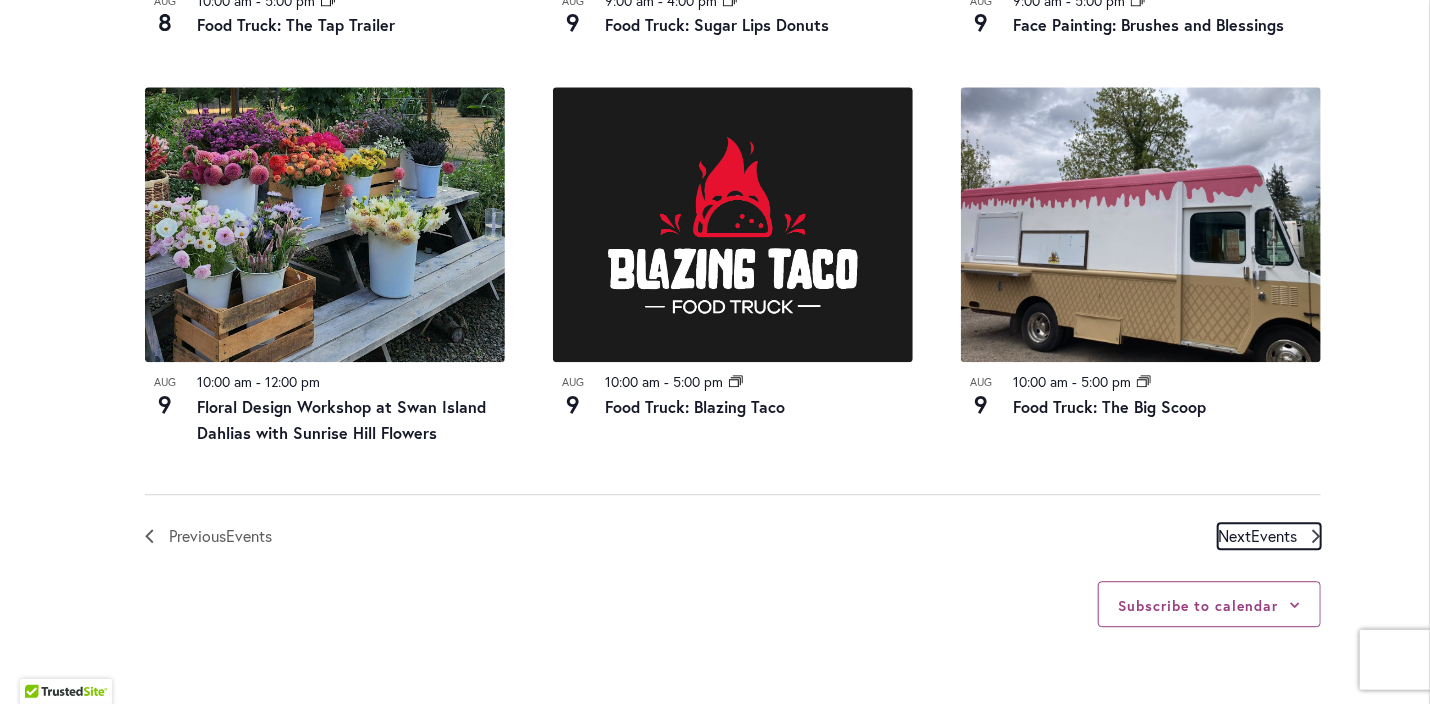 click on "Events" at bounding box center (1274, 535) 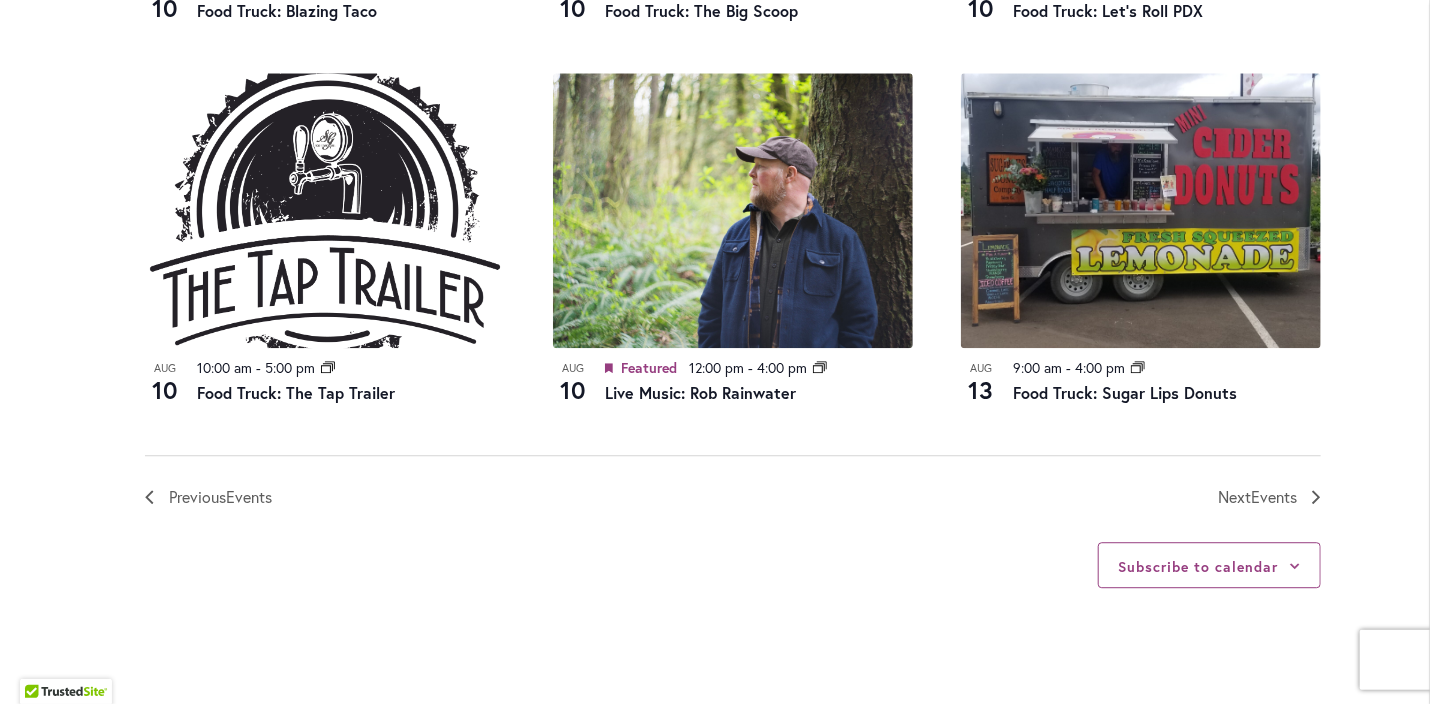 scroll, scrollTop: 2230, scrollLeft: 0, axis: vertical 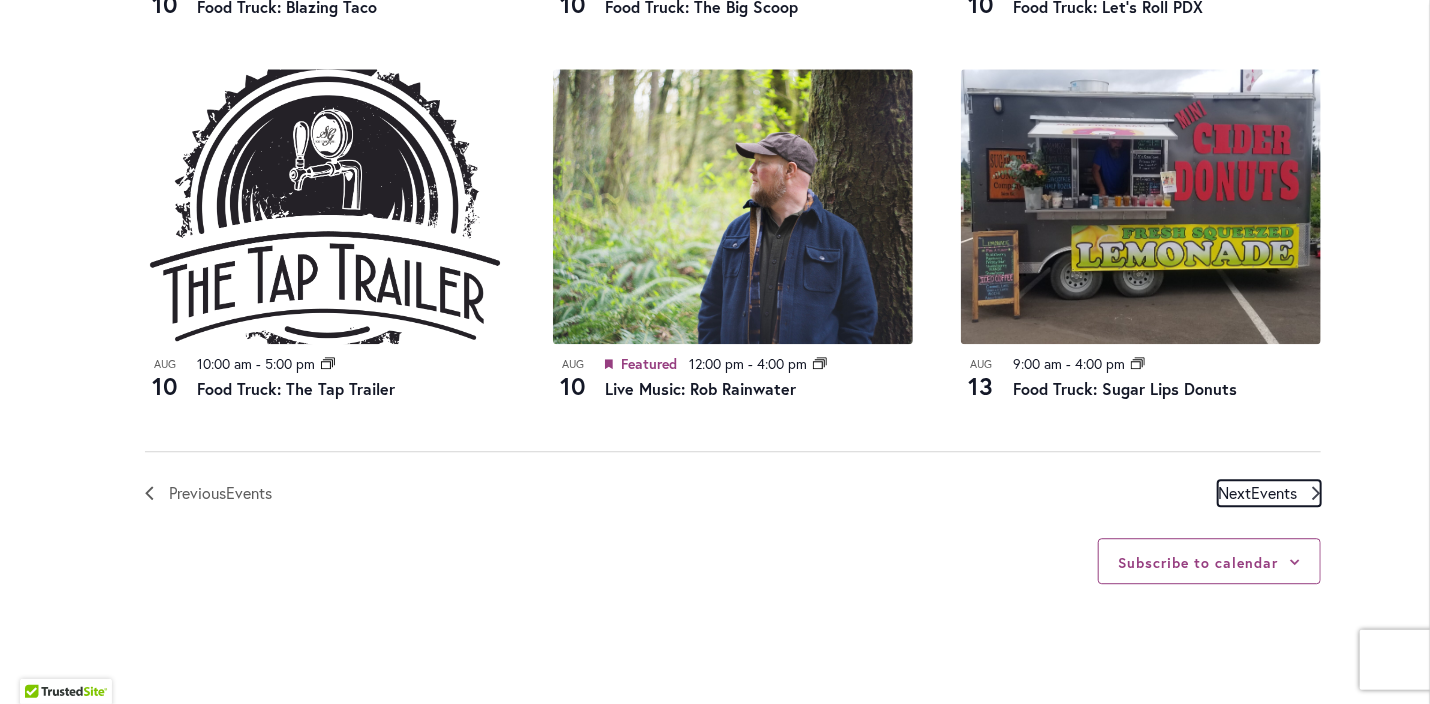 click on "Events" at bounding box center [1274, 492] 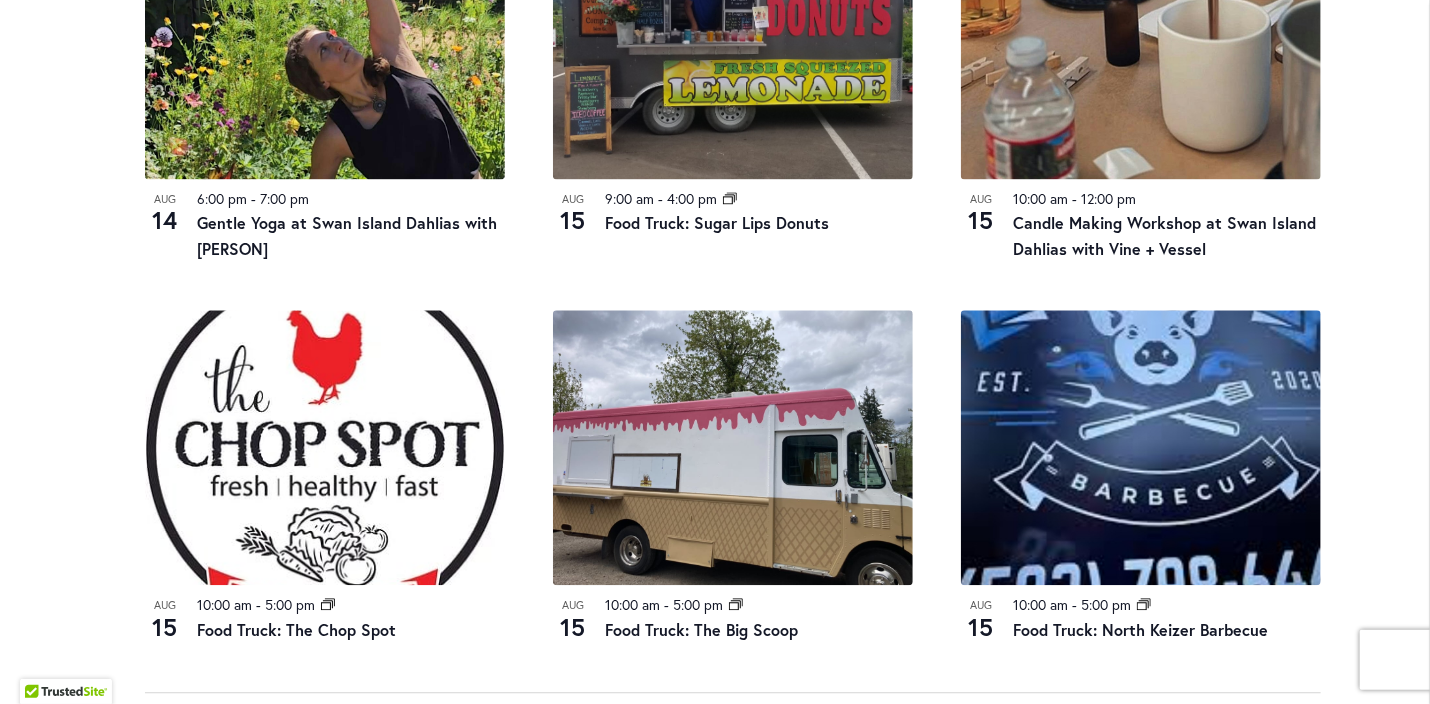 scroll, scrollTop: 1996, scrollLeft: 0, axis: vertical 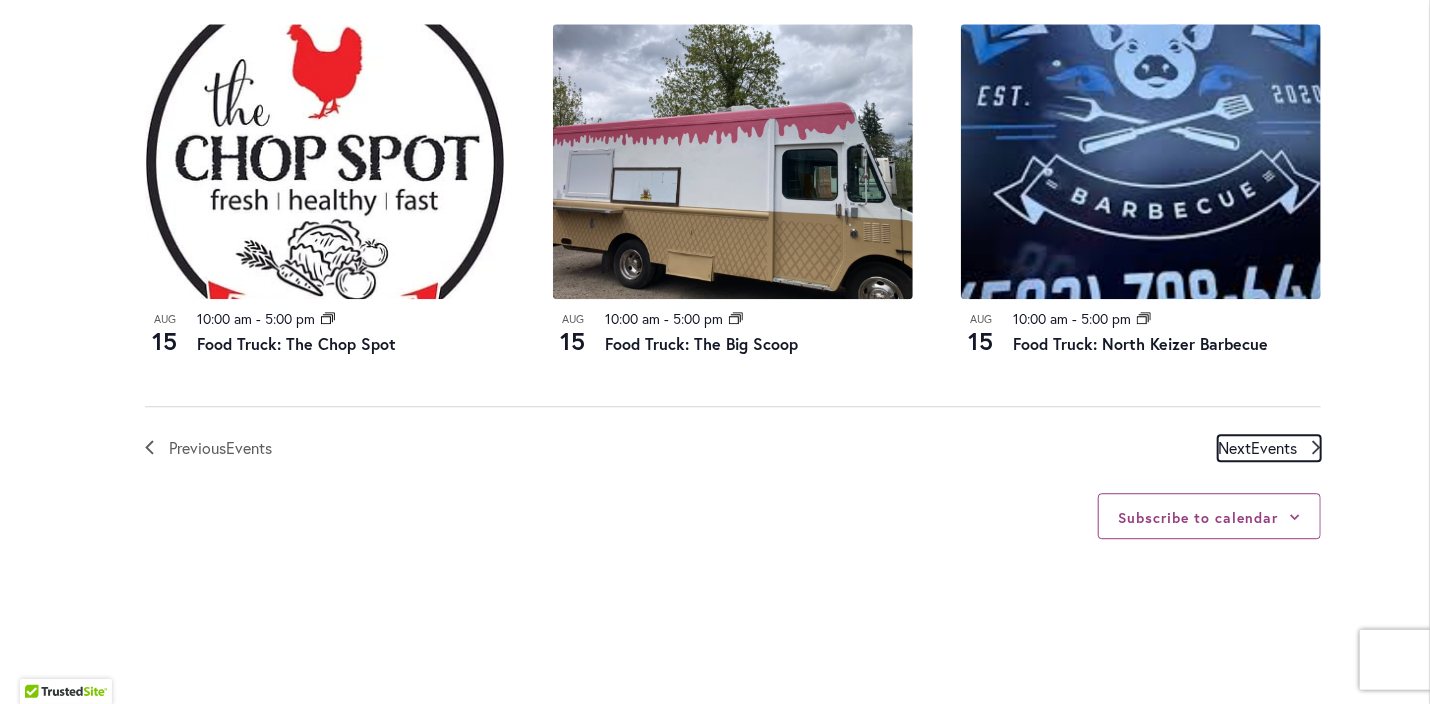click on "Events" at bounding box center [1274, 447] 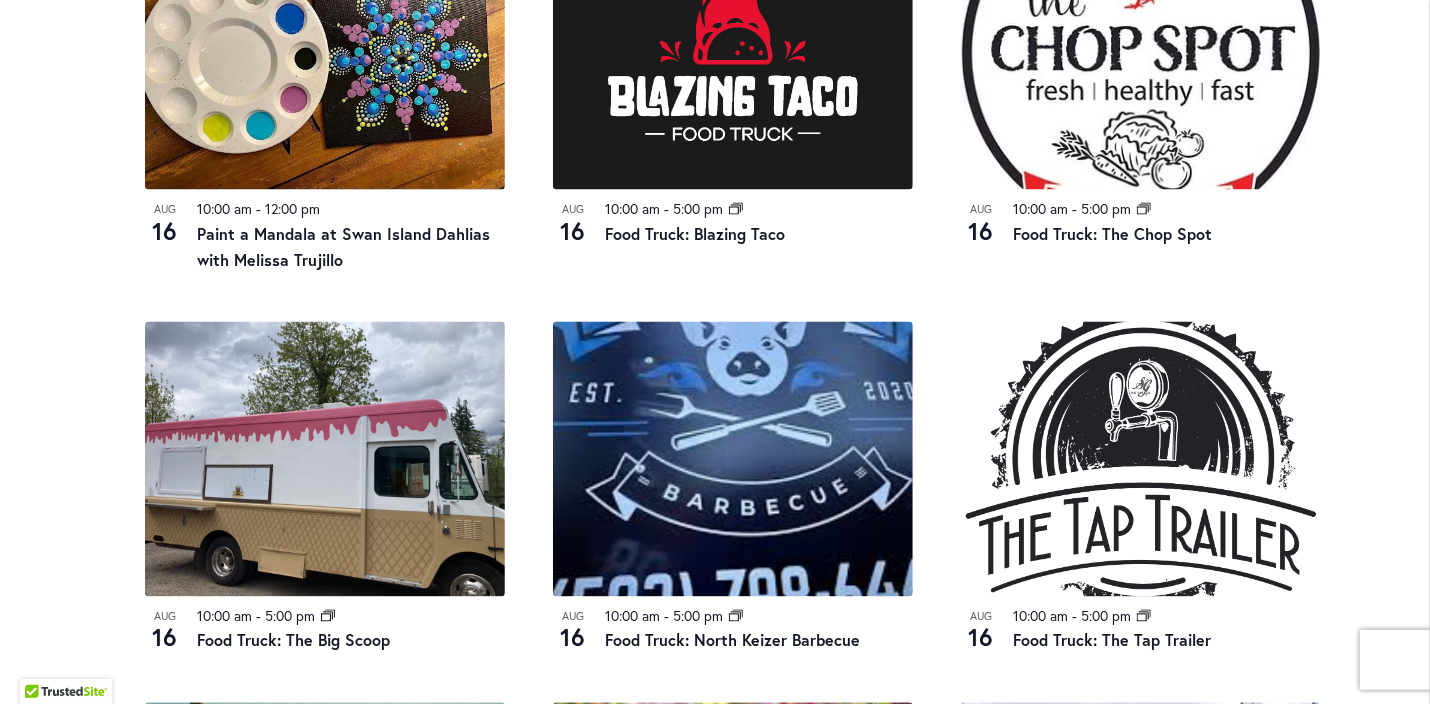scroll, scrollTop: 1623, scrollLeft: 0, axis: vertical 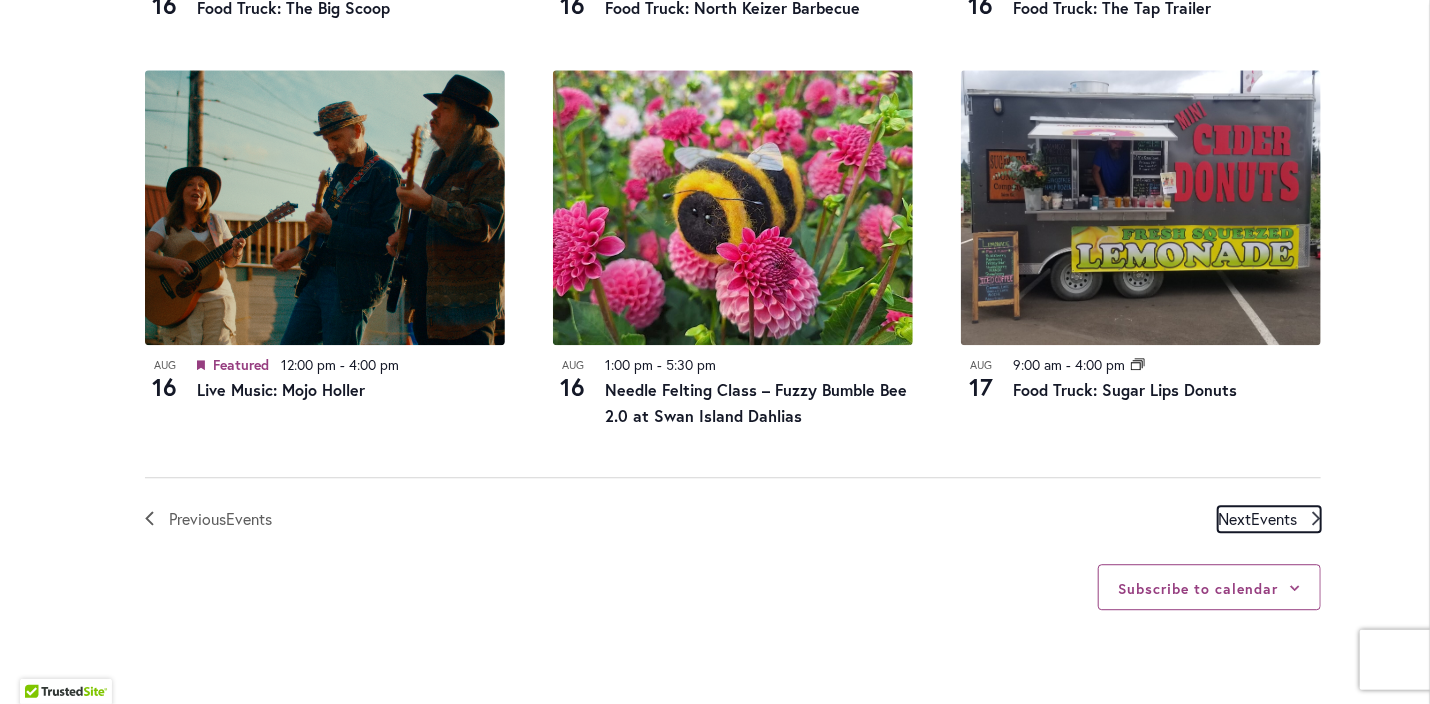 click on "Events" at bounding box center (1274, 518) 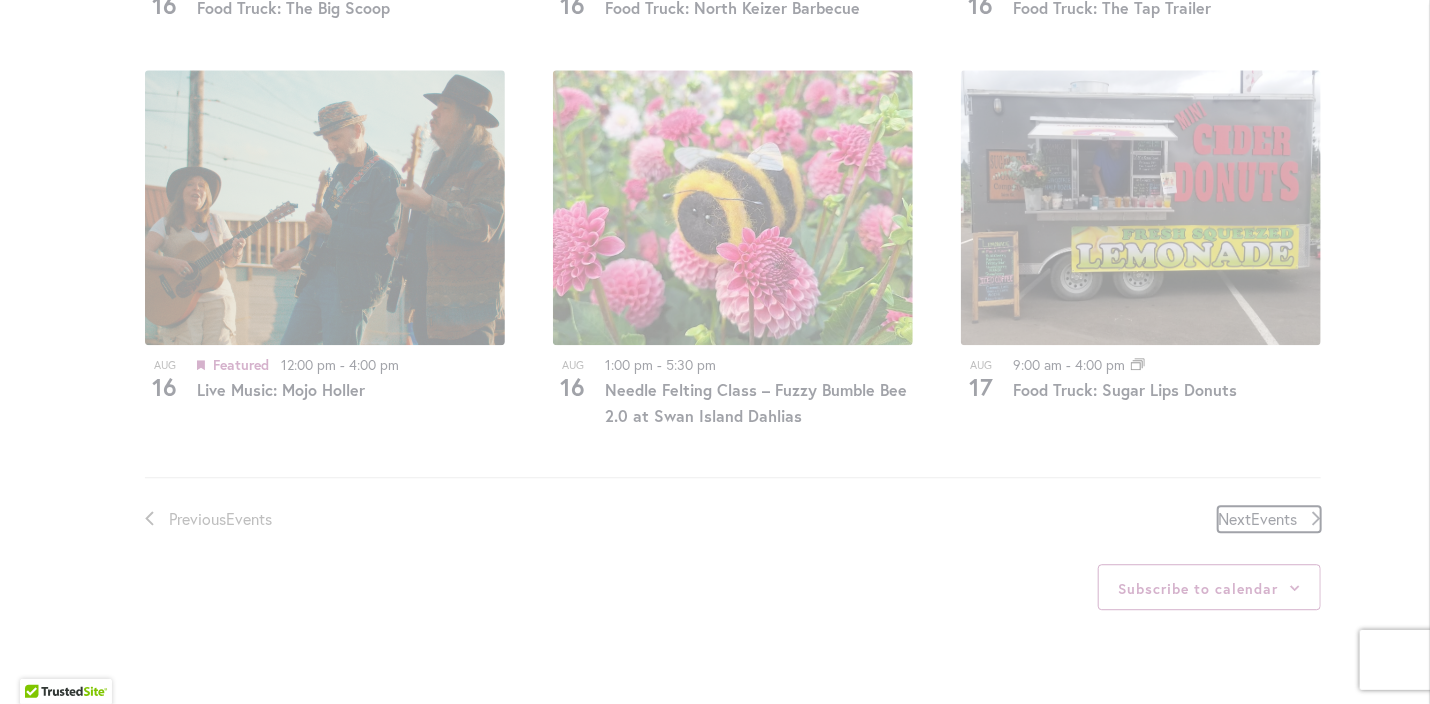 scroll, scrollTop: 986, scrollLeft: 0, axis: vertical 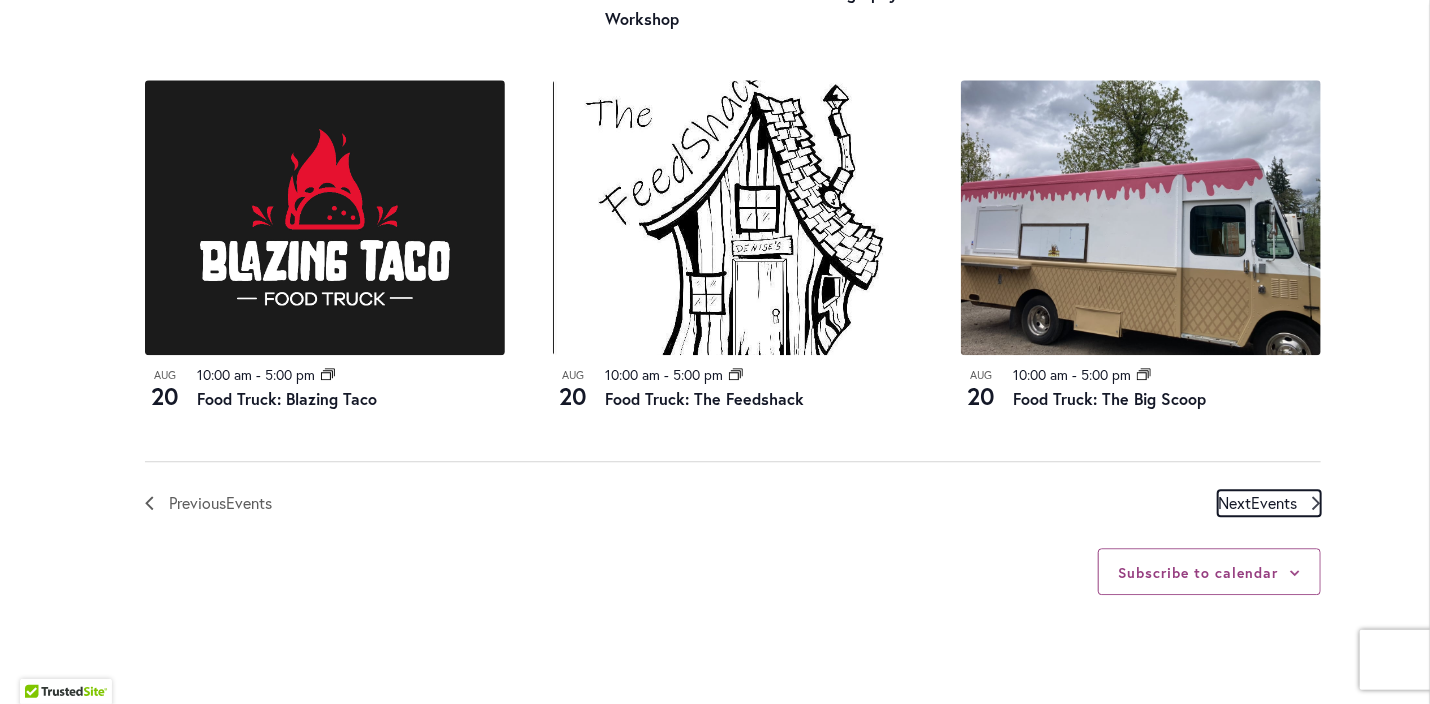 click 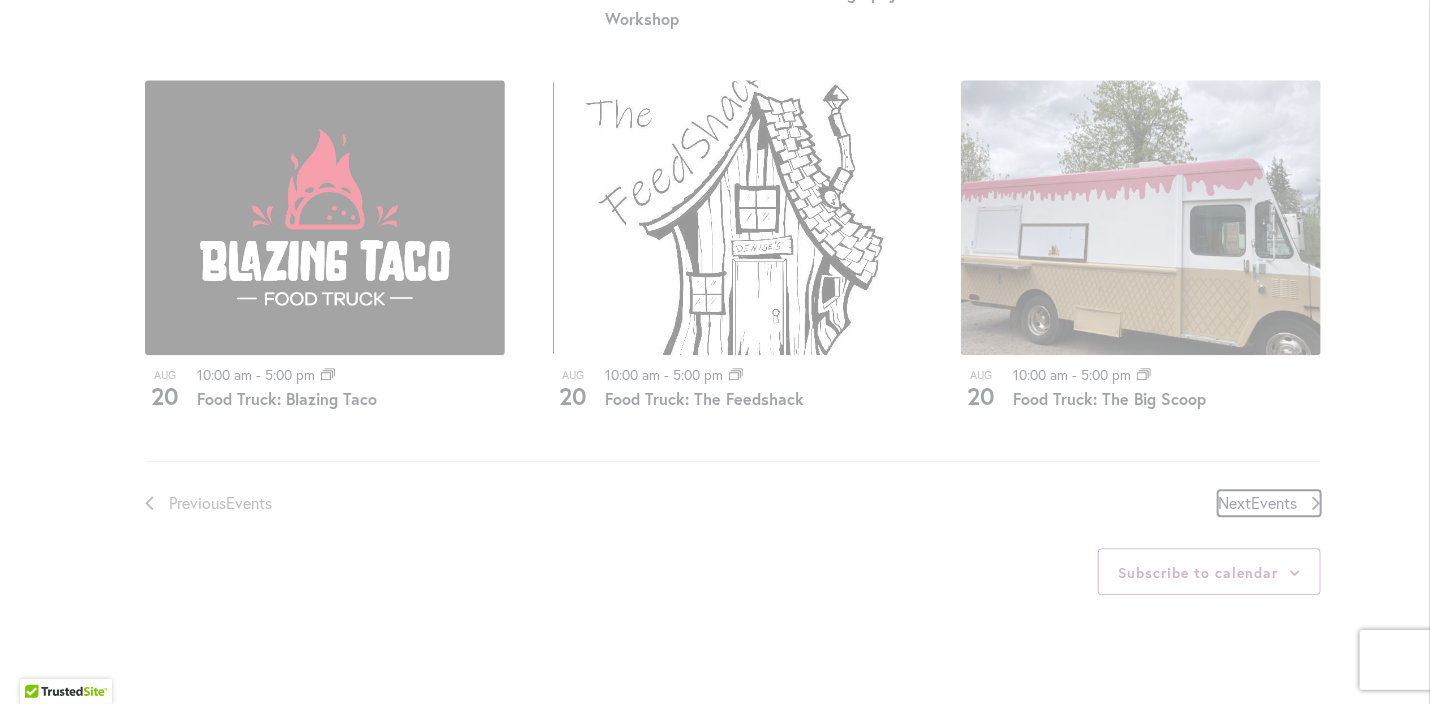 scroll, scrollTop: 986, scrollLeft: 0, axis: vertical 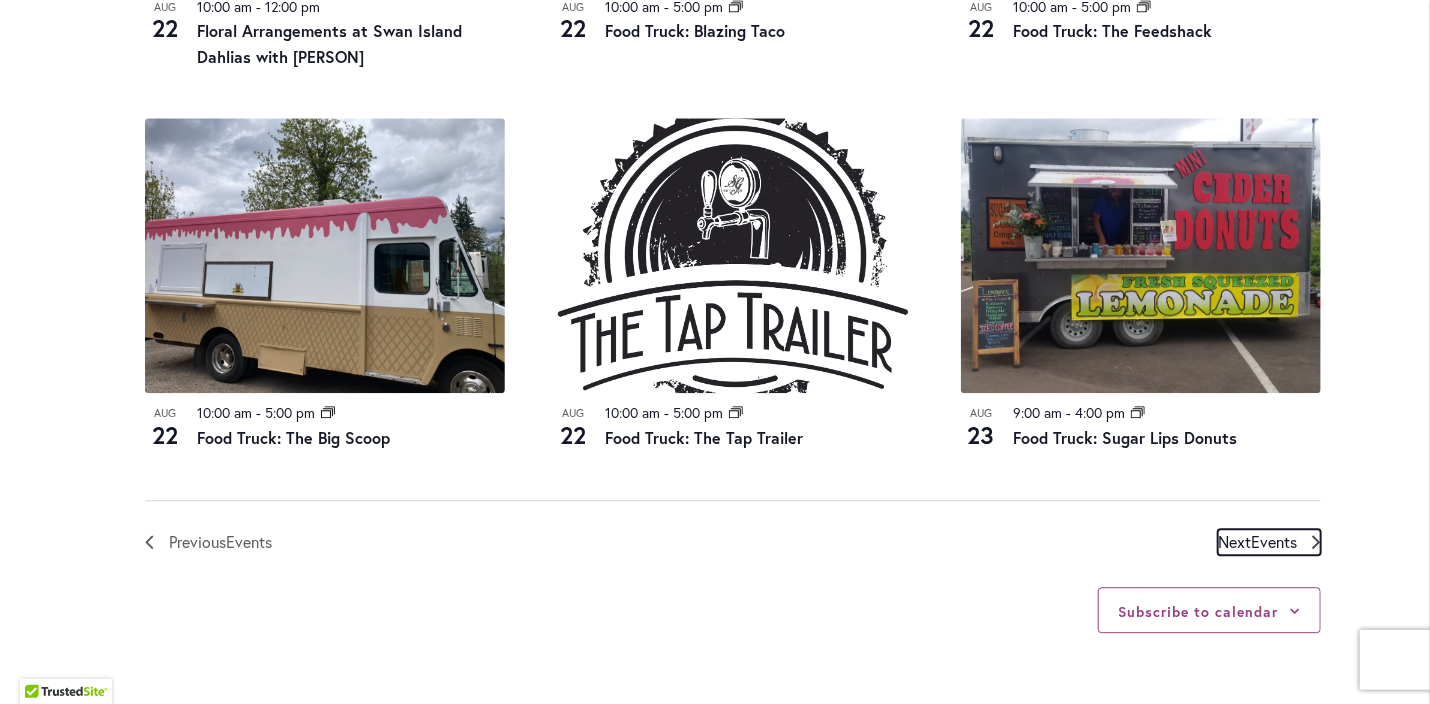 click on "Next  Events" at bounding box center [1269, 542] 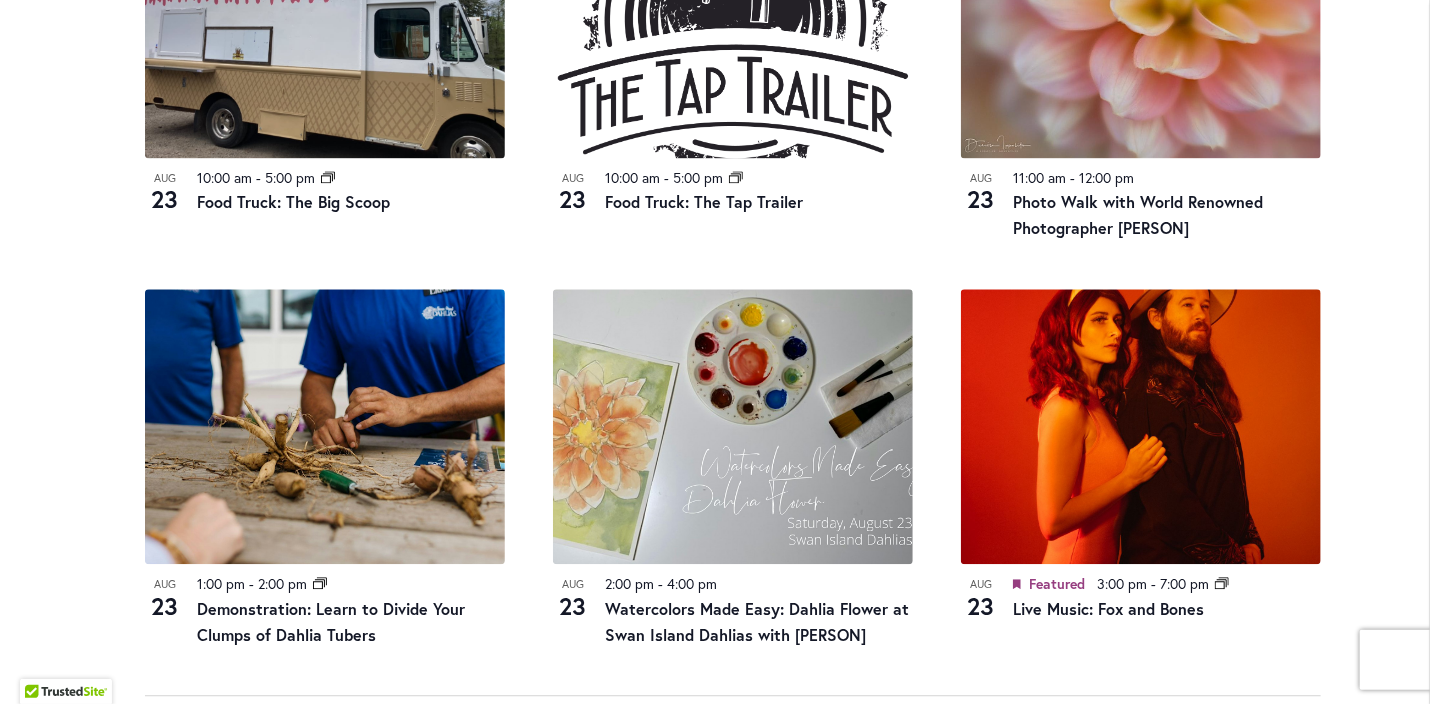 scroll, scrollTop: 2069, scrollLeft: 0, axis: vertical 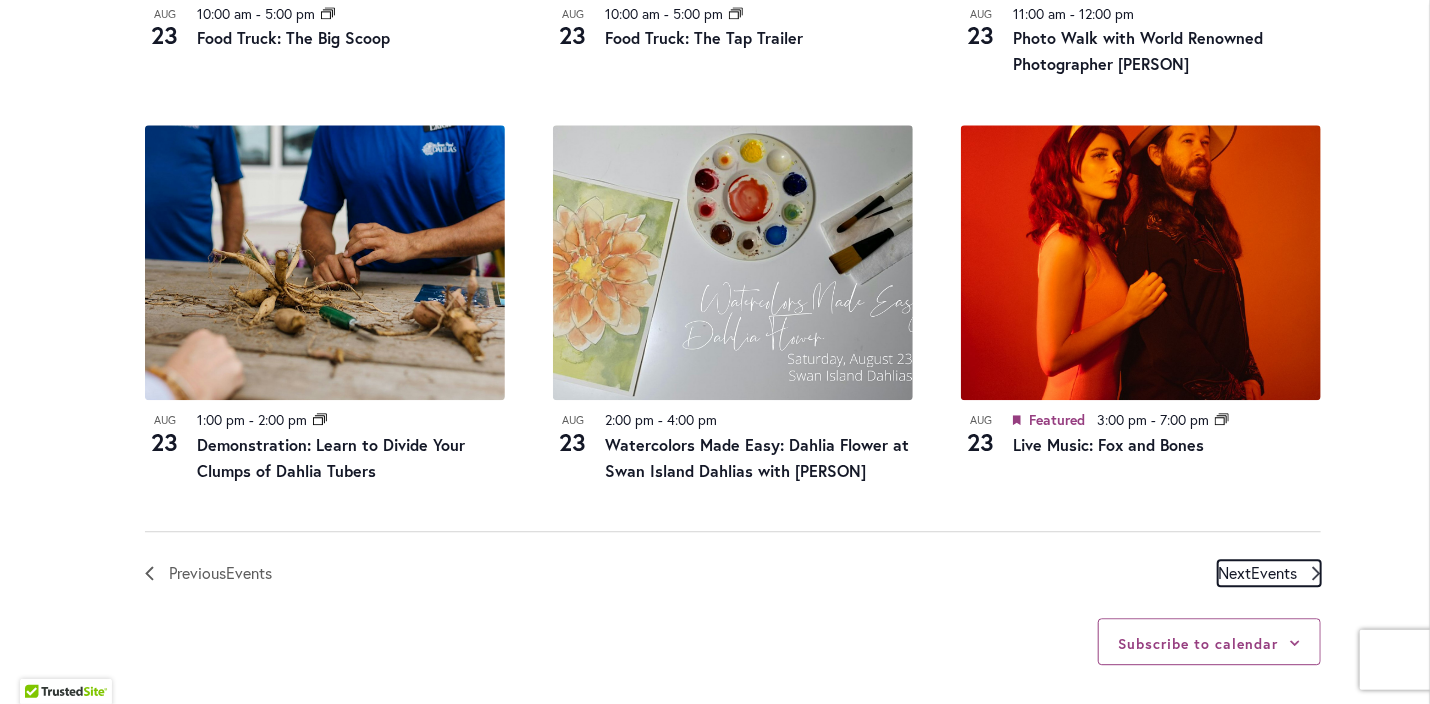 click on "Events" at bounding box center (1274, 572) 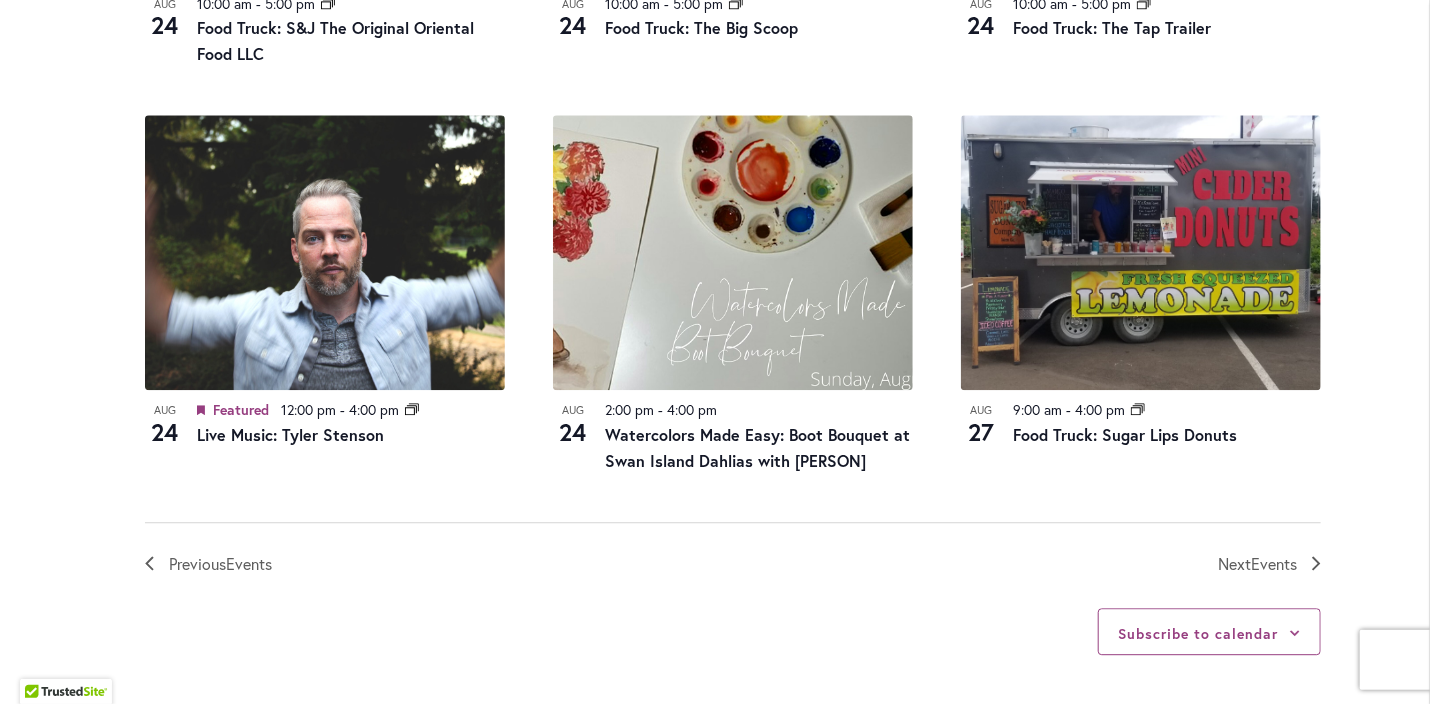 scroll, scrollTop: 2232, scrollLeft: 0, axis: vertical 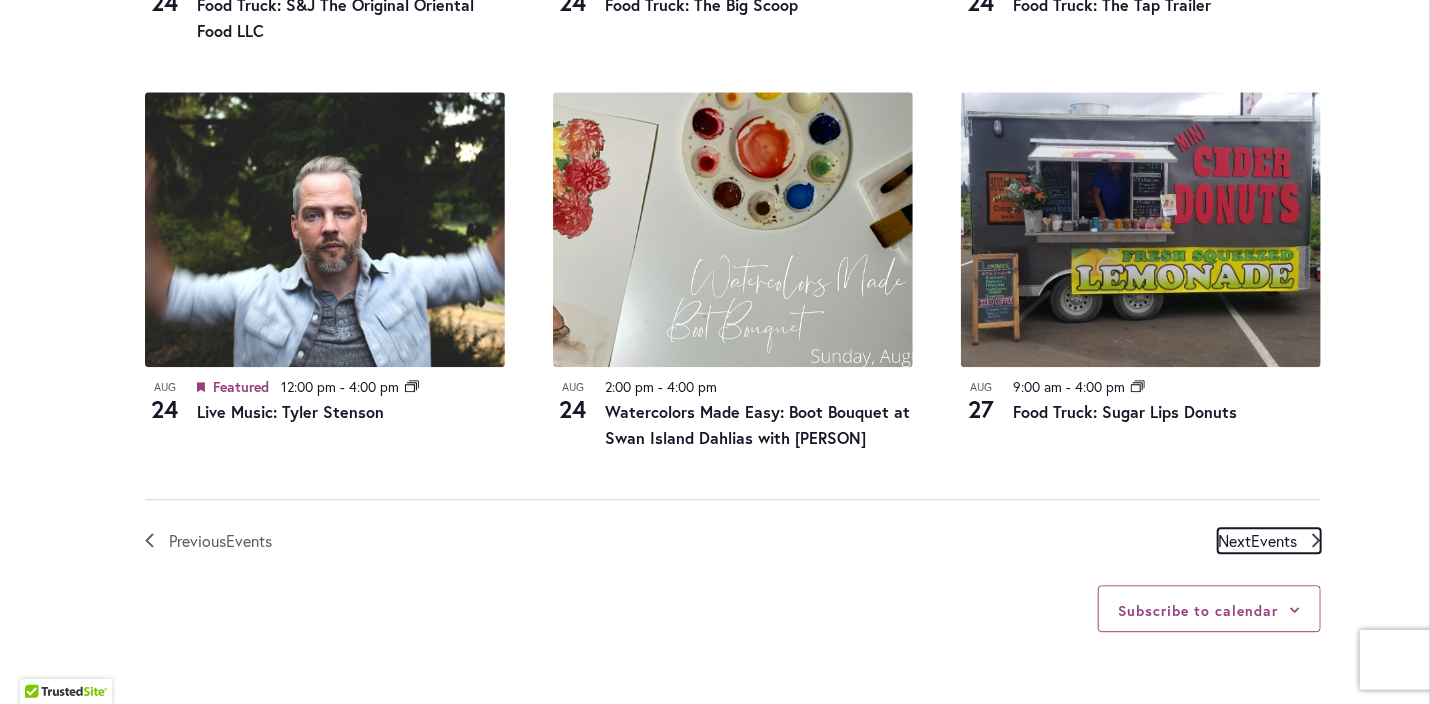 click on "Events" at bounding box center [1274, 540] 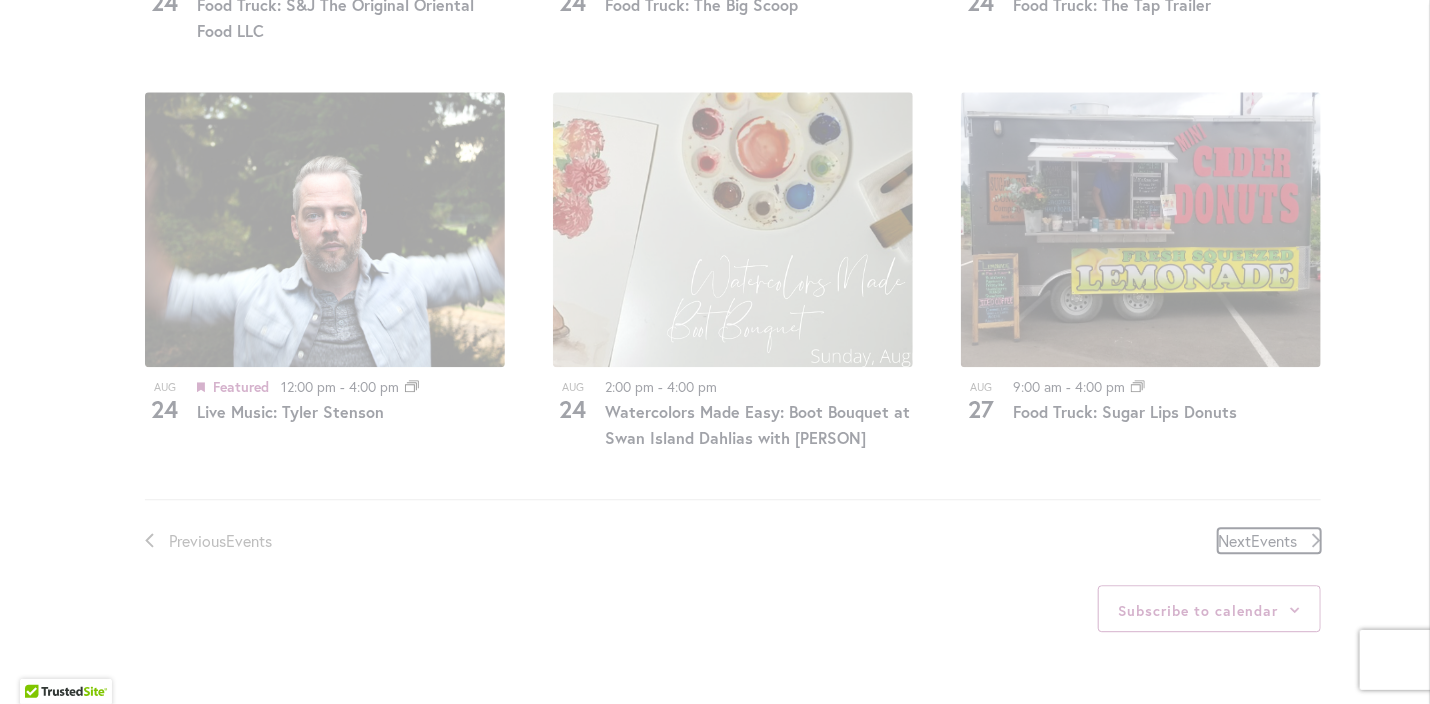 scroll, scrollTop: 986, scrollLeft: 0, axis: vertical 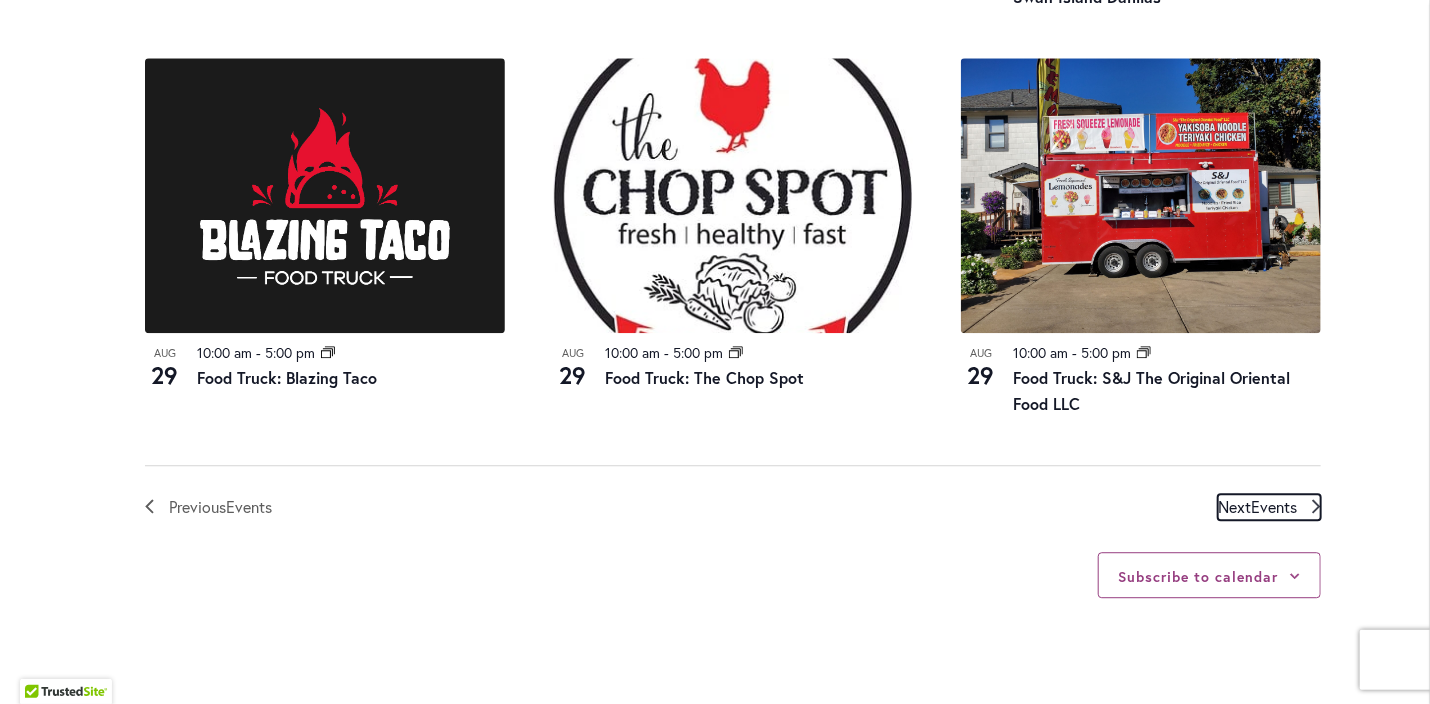 click on "Events" at bounding box center [1274, 506] 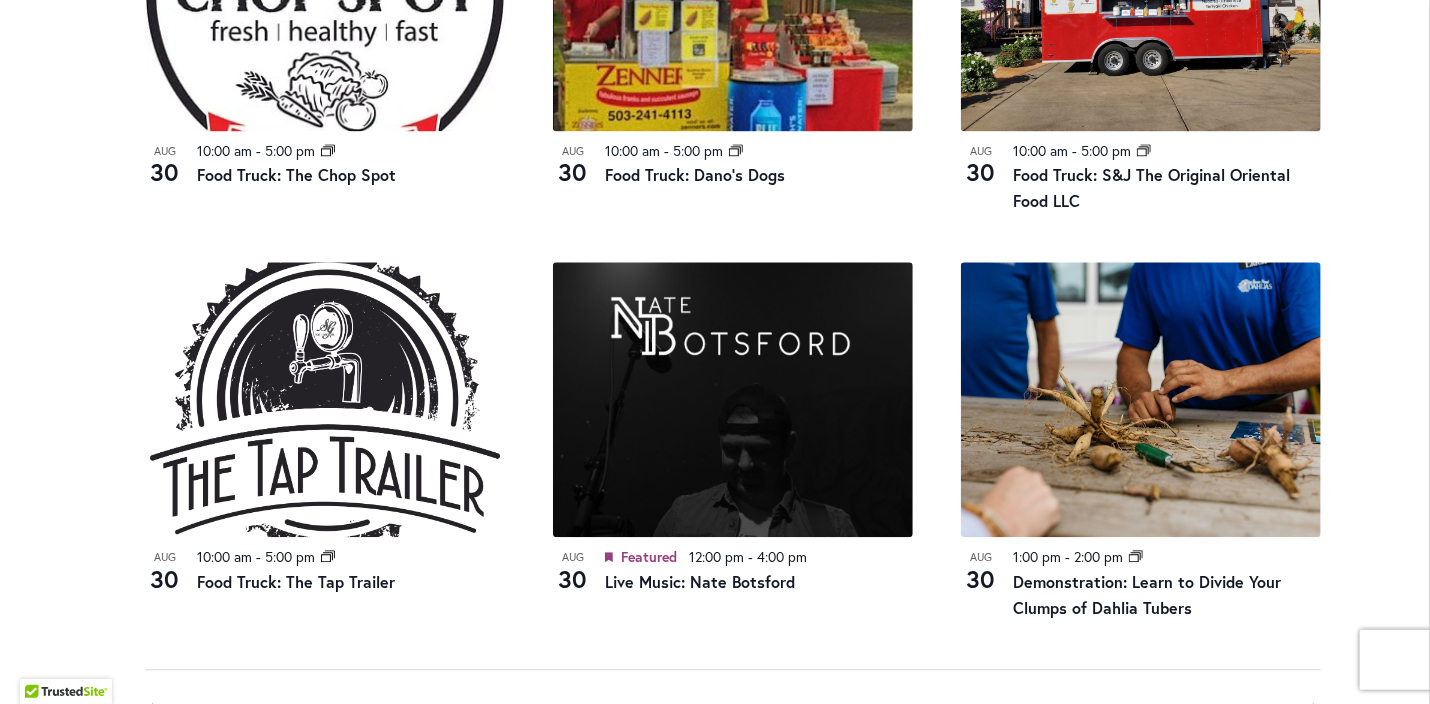 scroll, scrollTop: 2066, scrollLeft: 0, axis: vertical 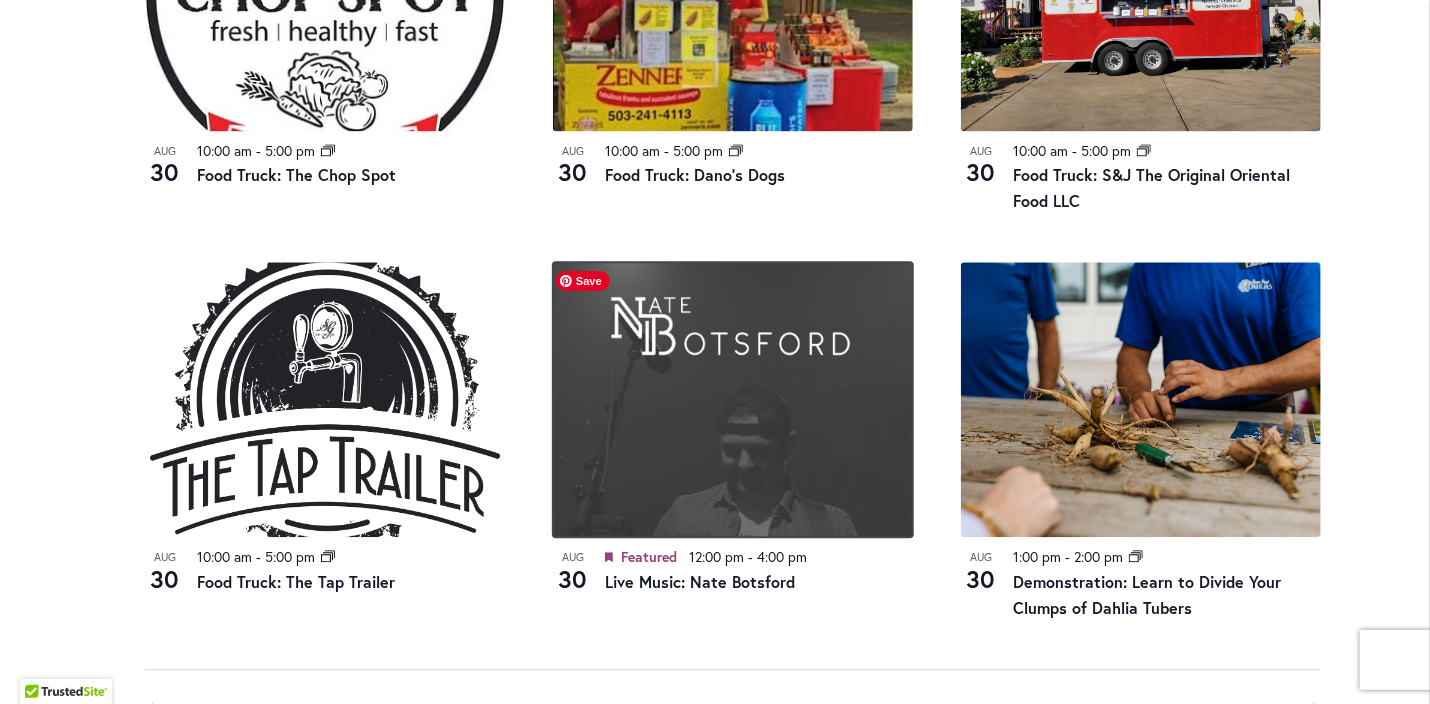 click at bounding box center (733, 399) 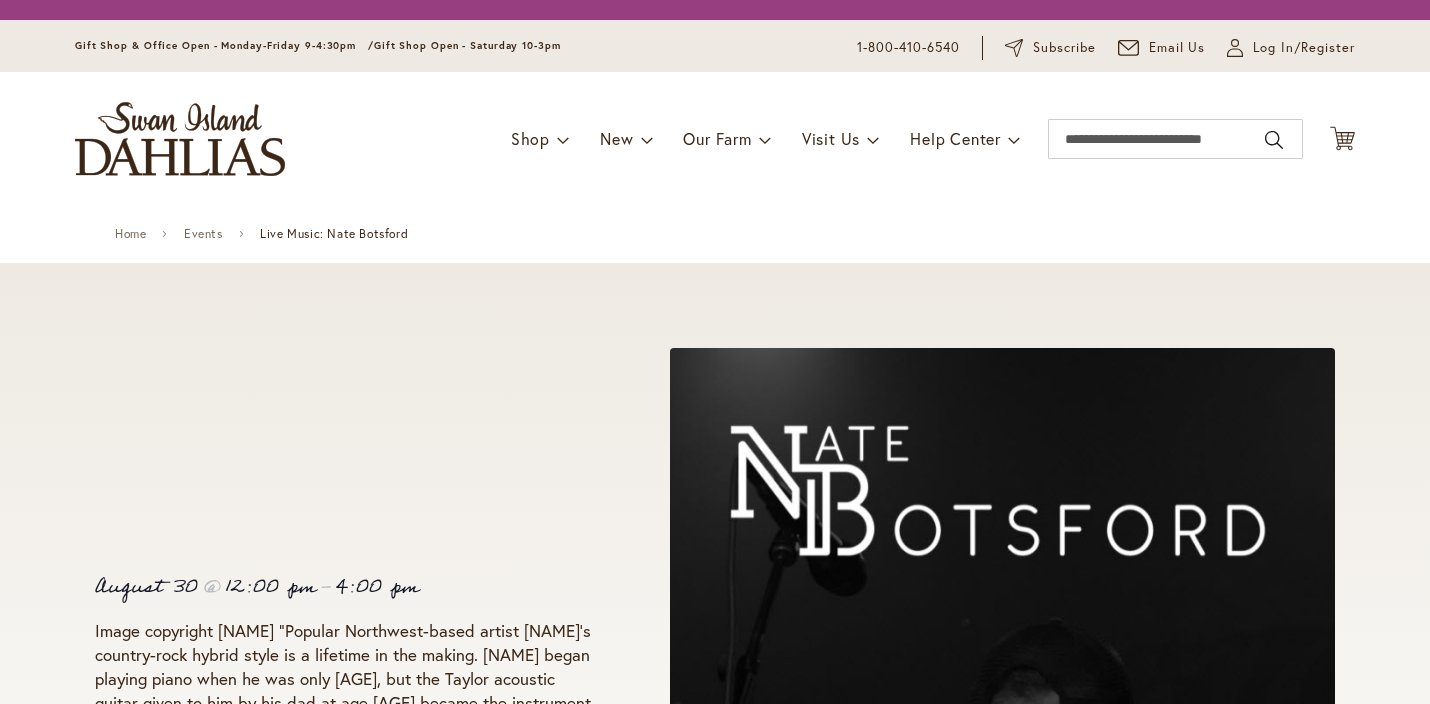 scroll, scrollTop: 0, scrollLeft: 0, axis: both 